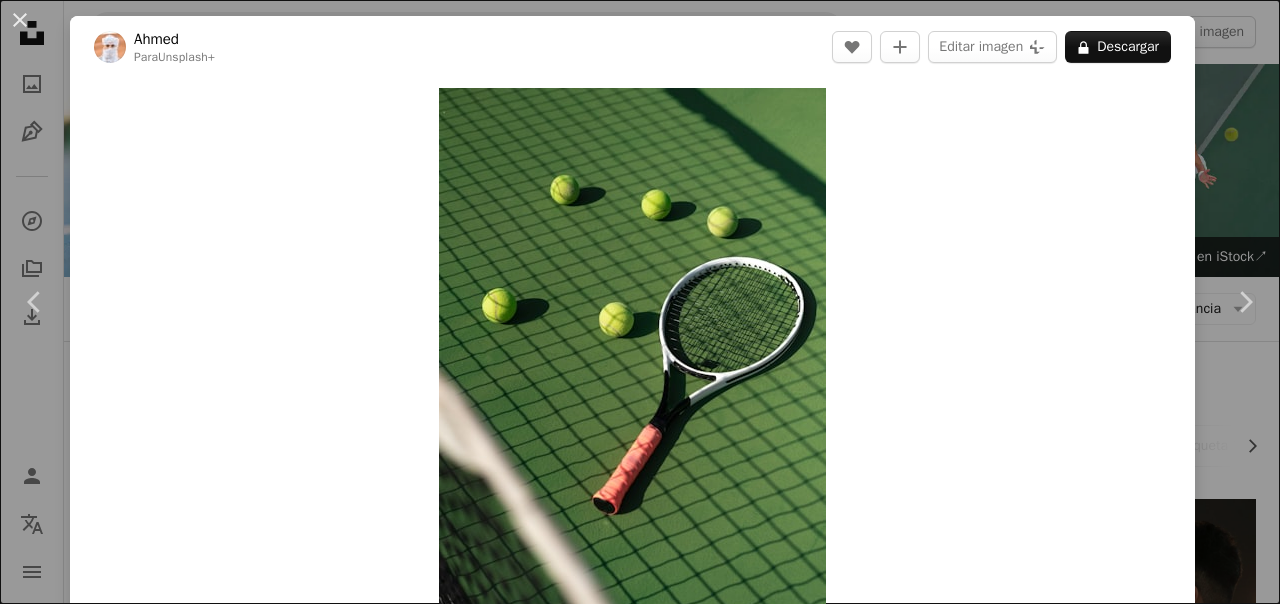 scroll, scrollTop: 952, scrollLeft: 0, axis: vertical 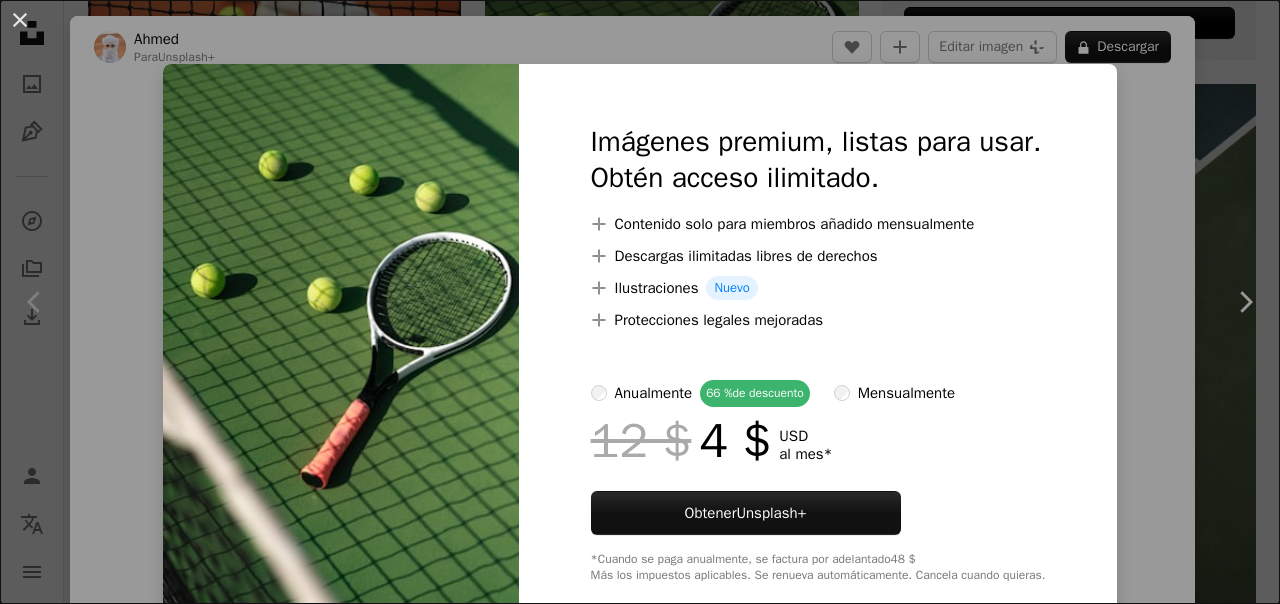 click on "An X shape Imágenes premium, listas para usar. Obtén acceso ilimitado. A plus sign Contenido solo para miembros añadido mensualmente A plus sign Descargas ilimitadas libres de derechos A plus sign Ilustraciones  Nuevo A plus sign Protecciones legales mejoradas anualmente 66 %  de descuento mensualmente 12 $   4 $ USD al mes * Obtener  Unsplash+ *Cuando se paga anualmente, se factura por adelantado  48 $ Más los impuestos aplicables. Se renueva automáticamente. Cancela cuando quieras." at bounding box center (640, 302) 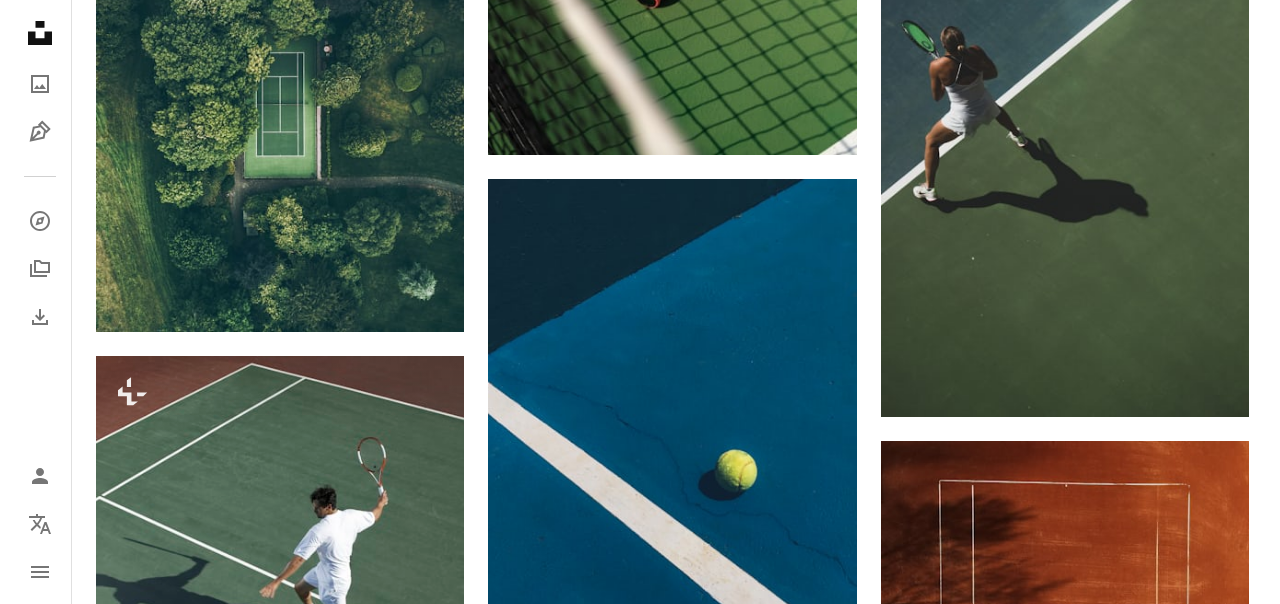 scroll, scrollTop: 1166, scrollLeft: 0, axis: vertical 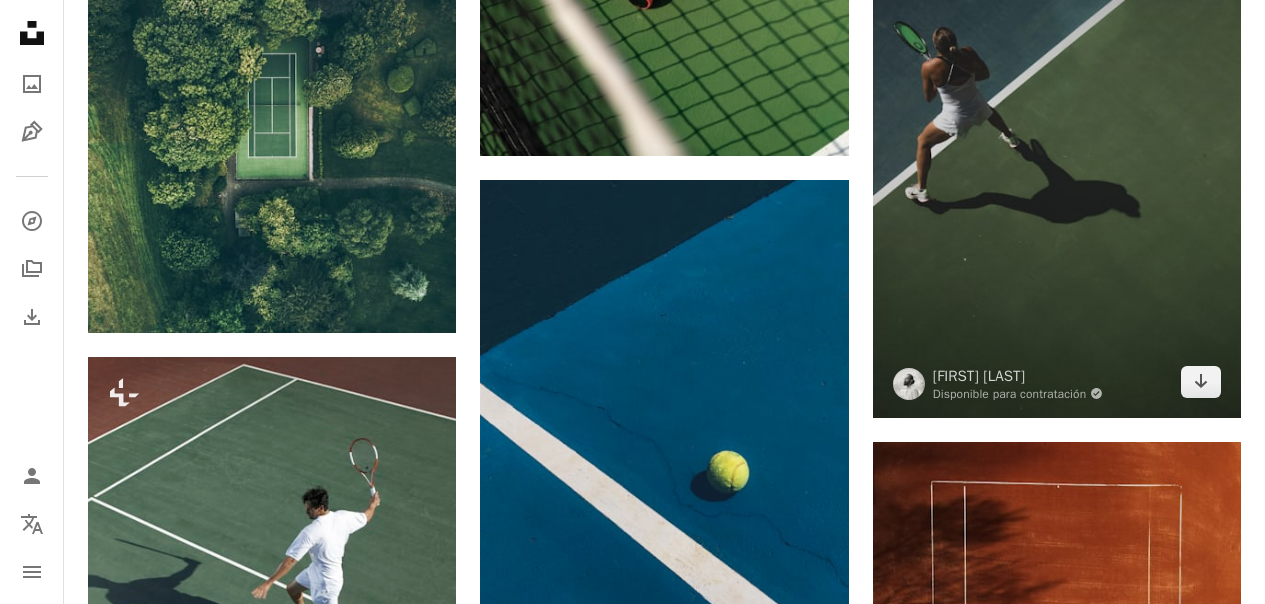 click at bounding box center (1057, 141) 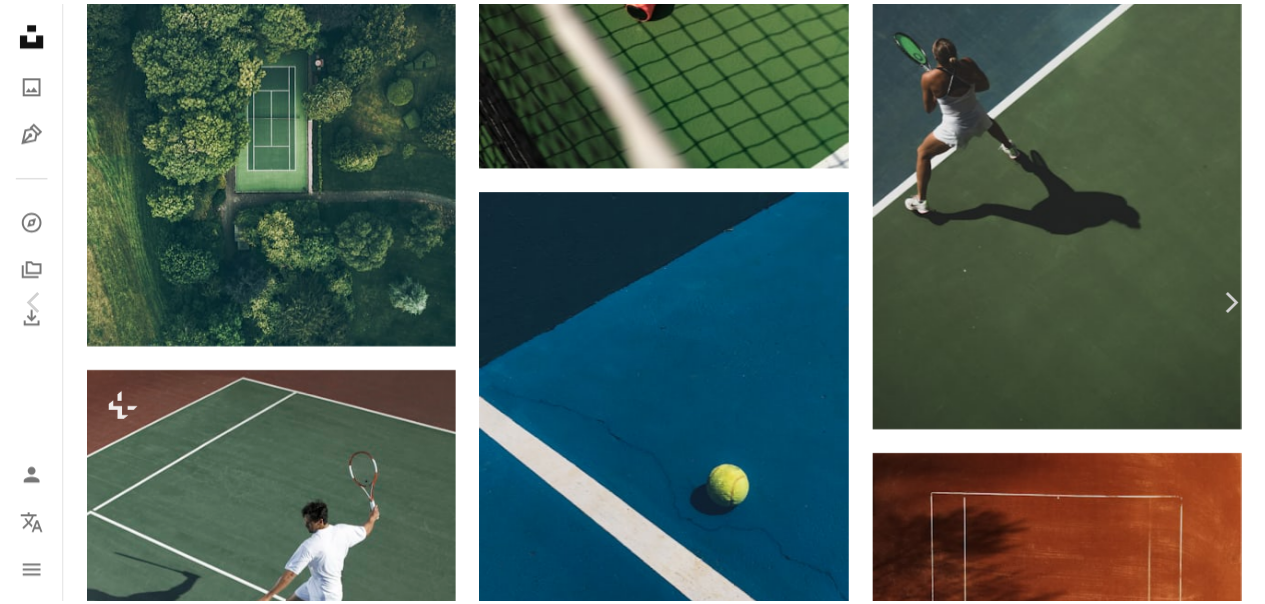scroll, scrollTop: 16006, scrollLeft: 0, axis: vertical 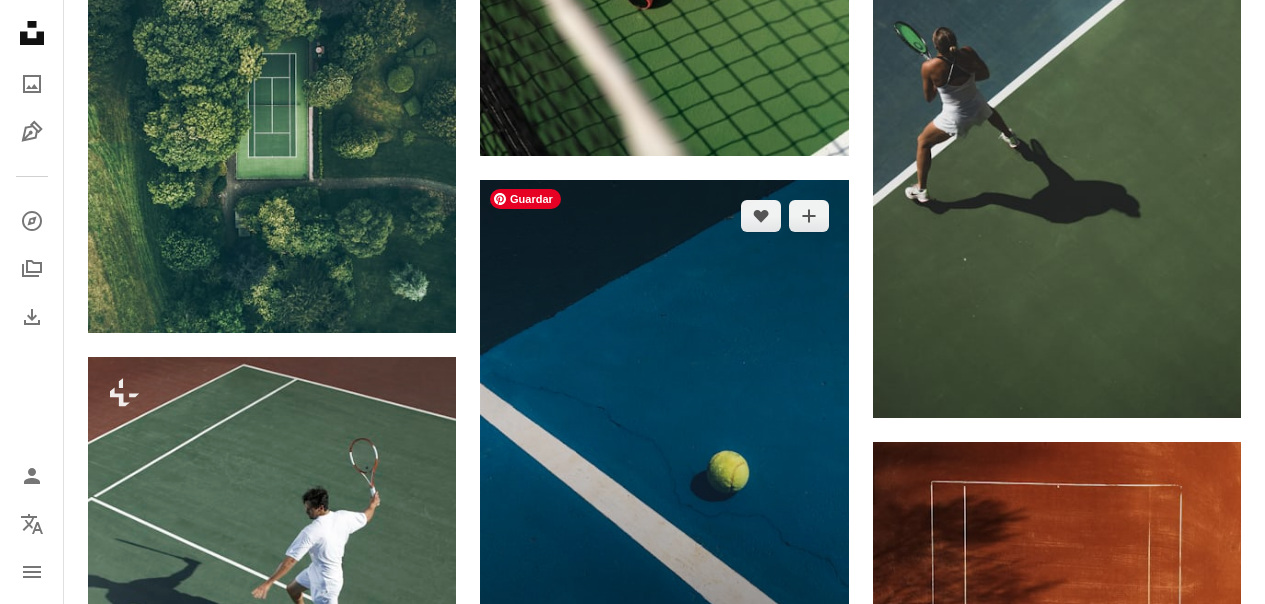 click at bounding box center (664, 425) 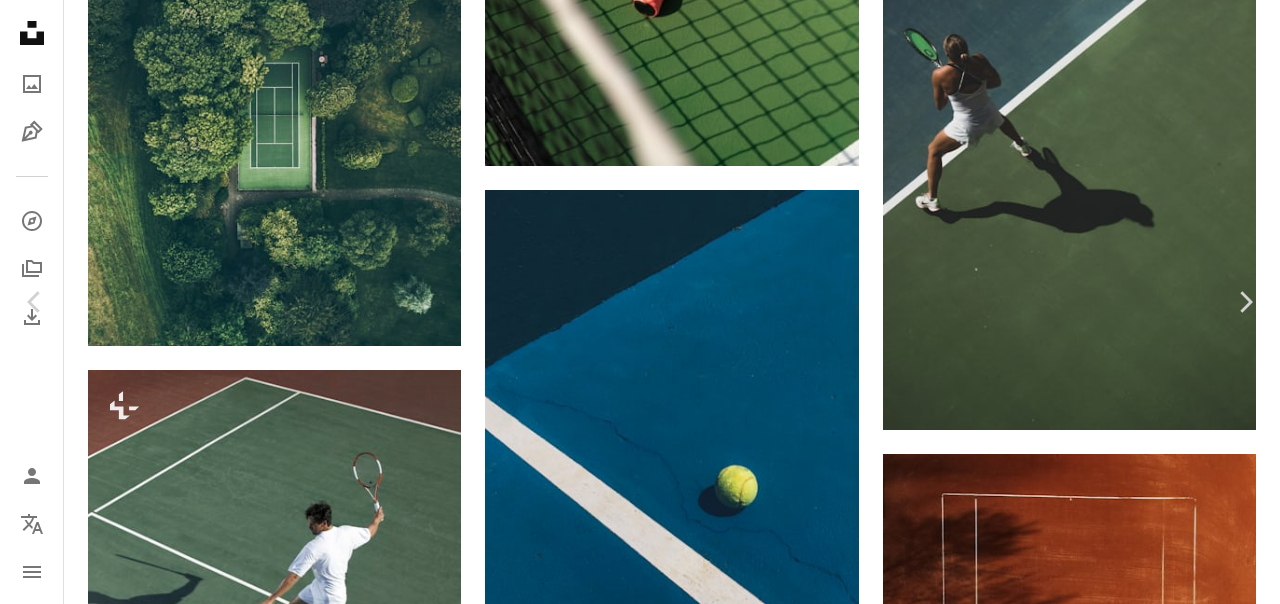 click on "An X shape" at bounding box center [20, 20] 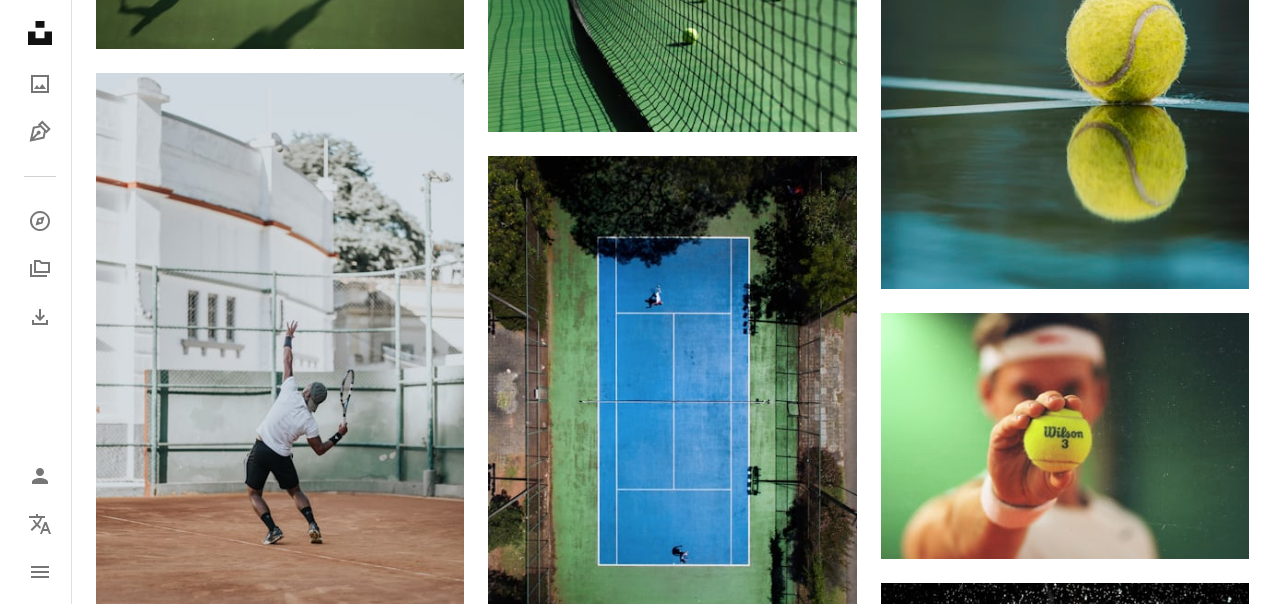 scroll, scrollTop: 3533, scrollLeft: 0, axis: vertical 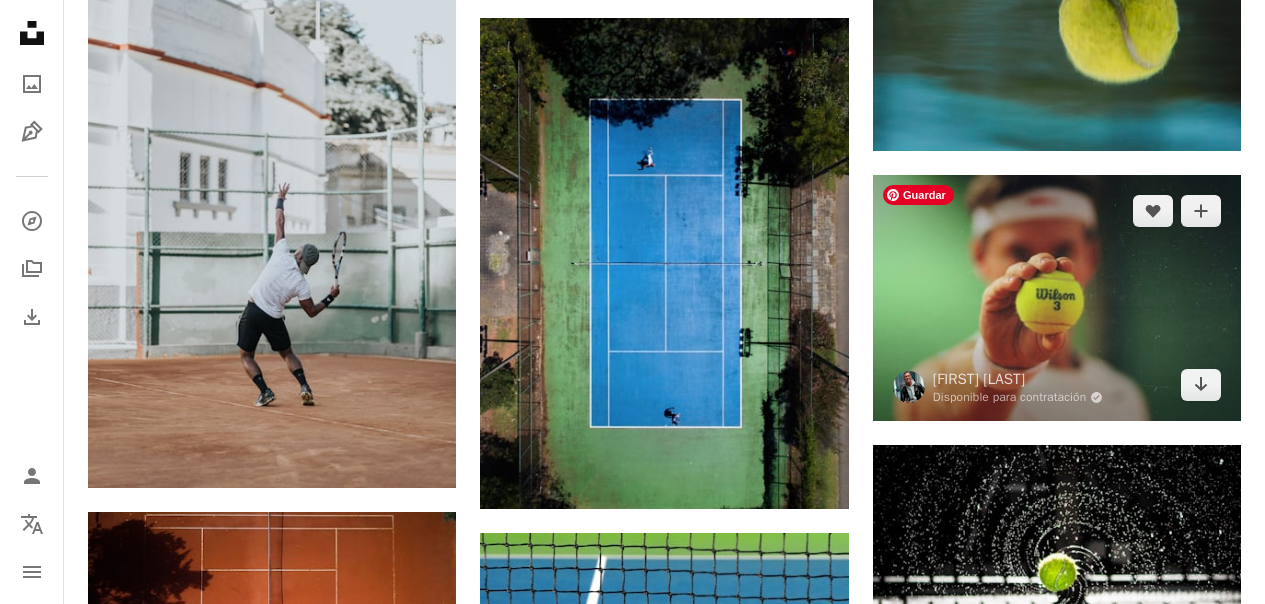 click at bounding box center [1057, 298] 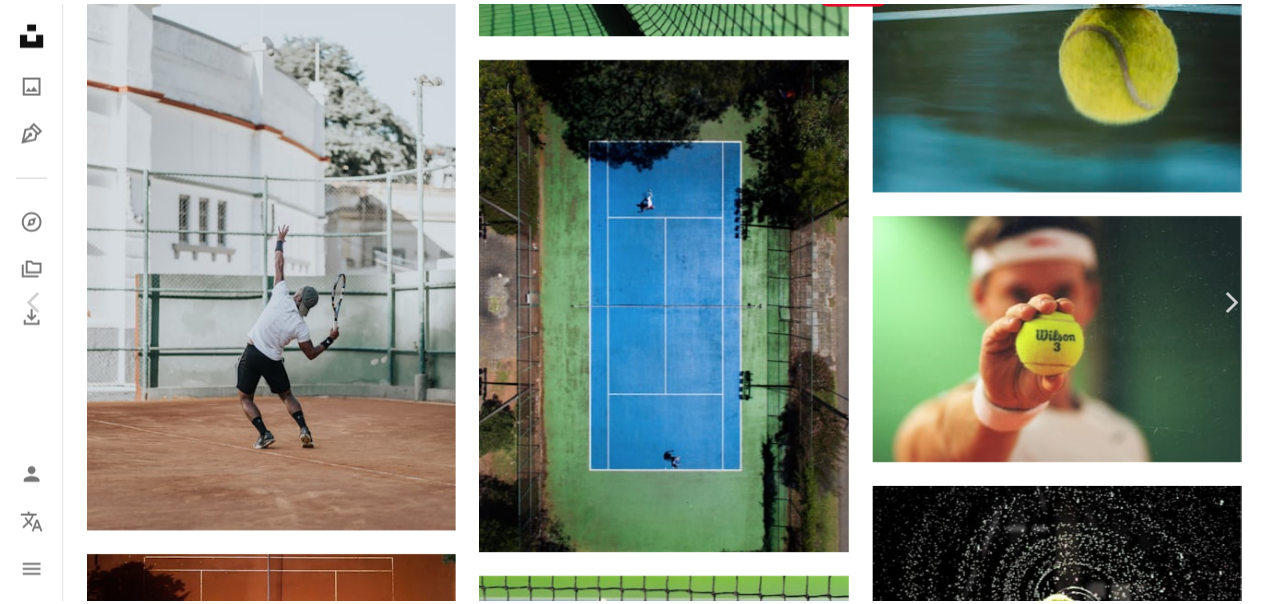 scroll, scrollTop: 5421, scrollLeft: 0, axis: vertical 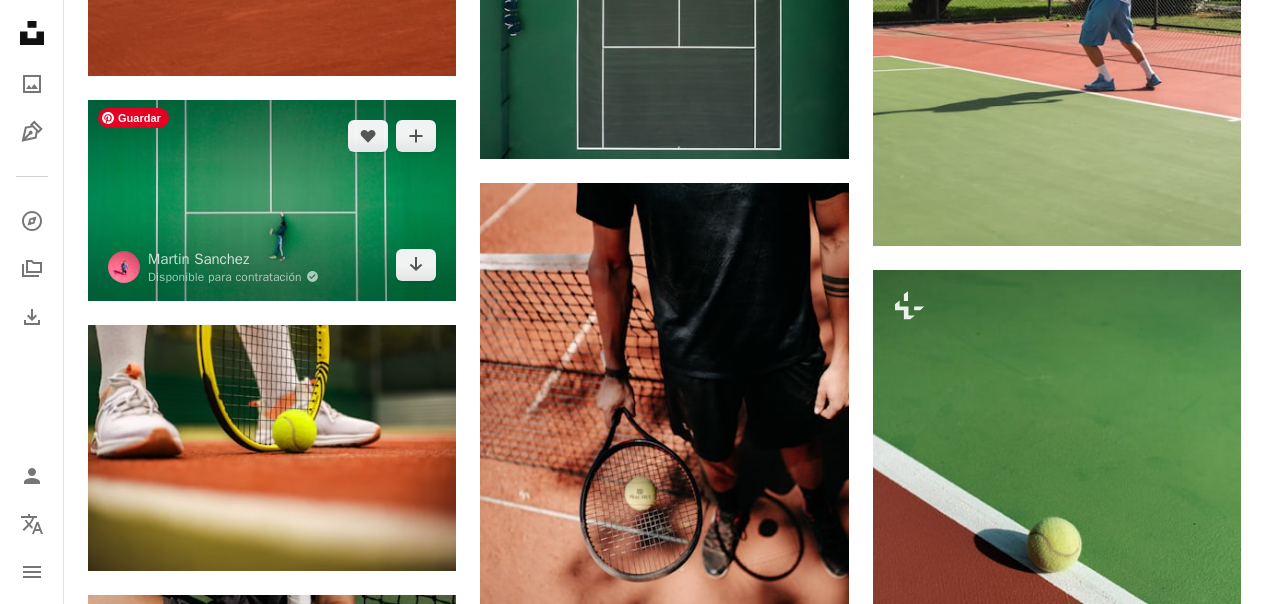 click at bounding box center [272, 200] 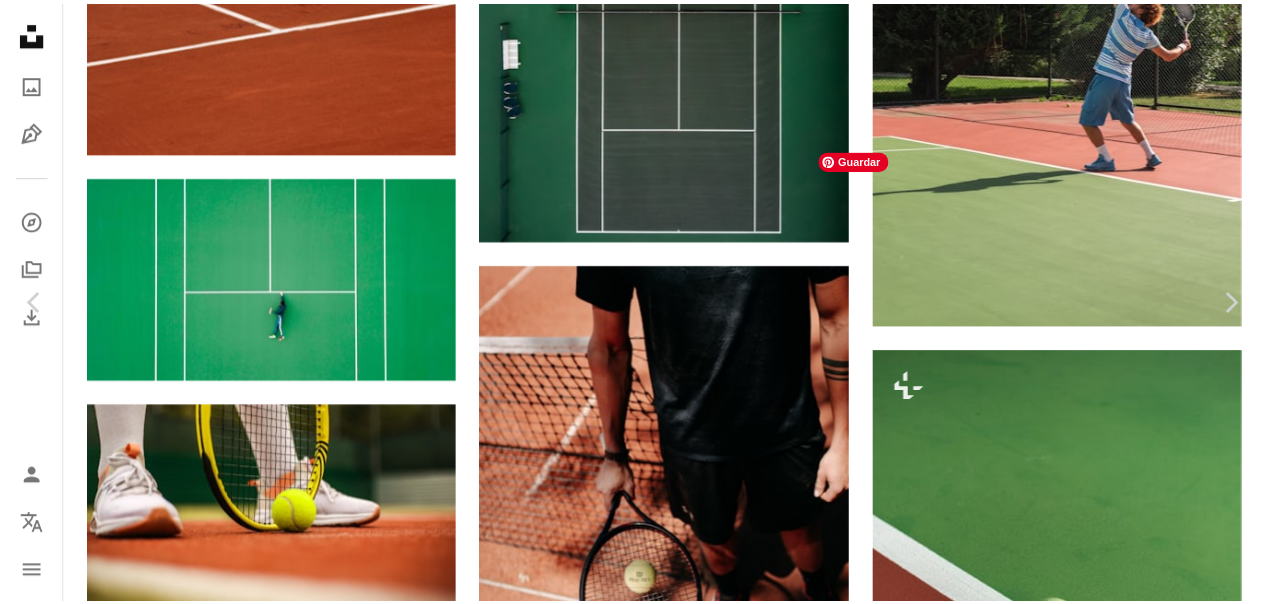 scroll, scrollTop: 7418, scrollLeft: 0, axis: vertical 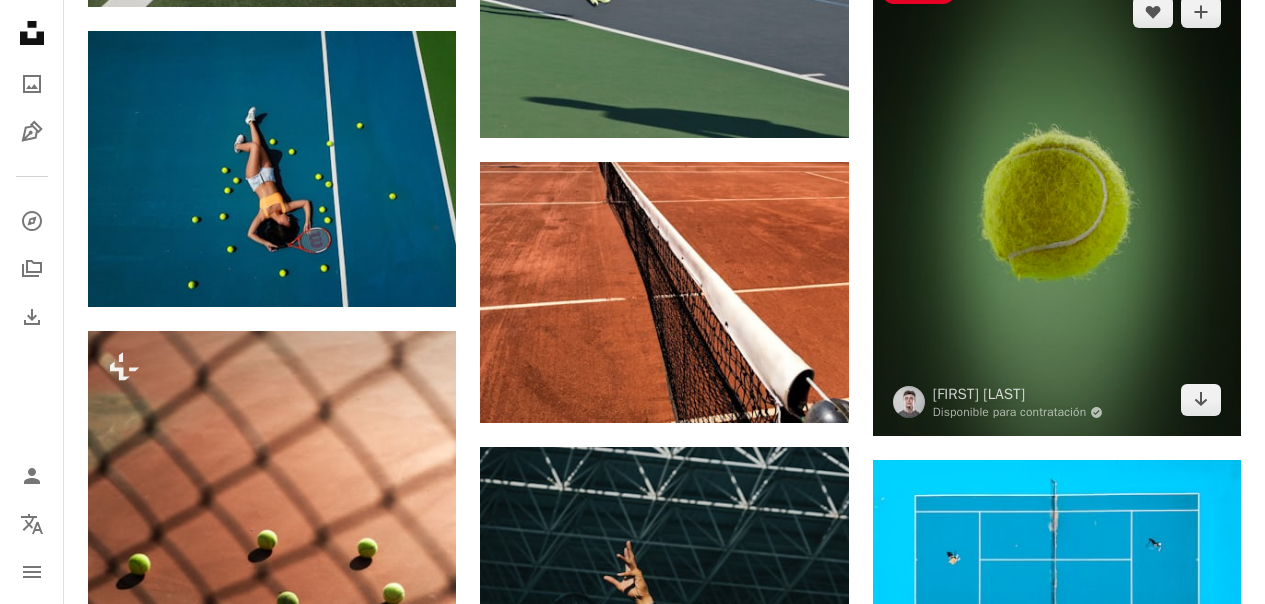 click at bounding box center [1057, 206] 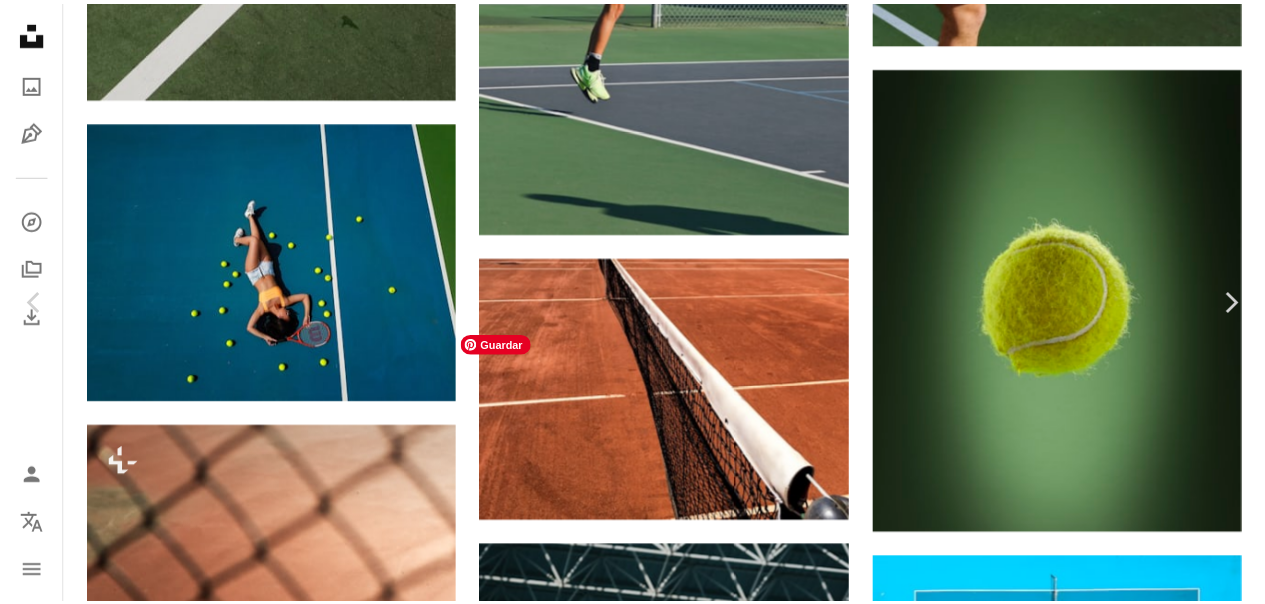 scroll, scrollTop: 0, scrollLeft: 0, axis: both 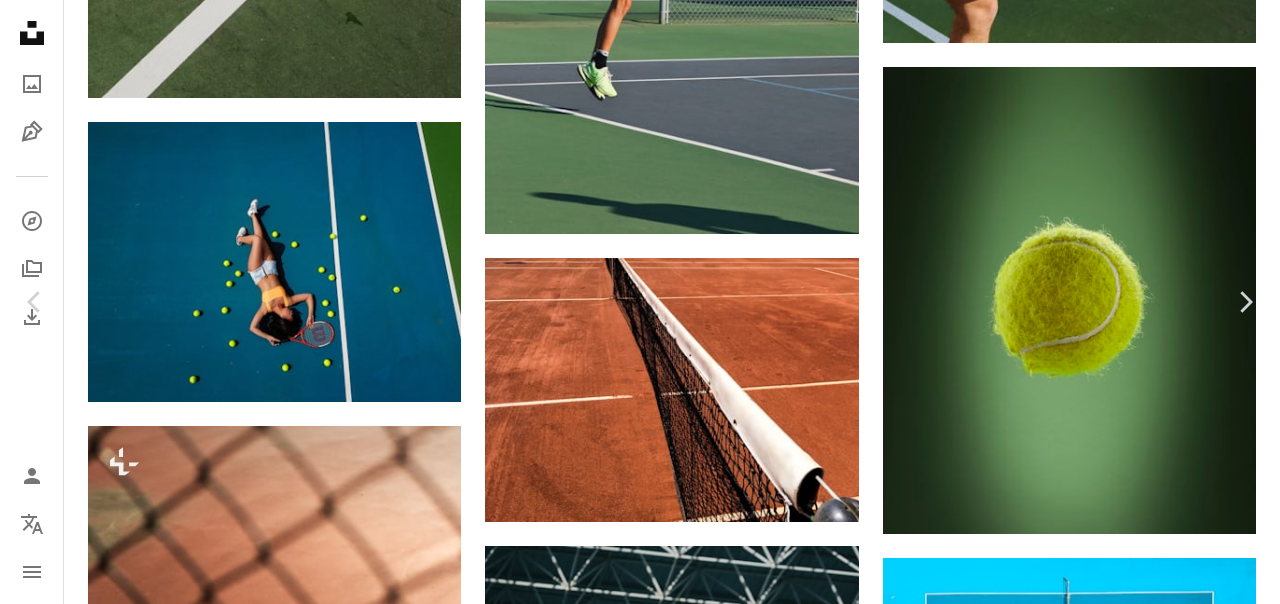 click on "Descargar gratis" at bounding box center (1074, 13268) 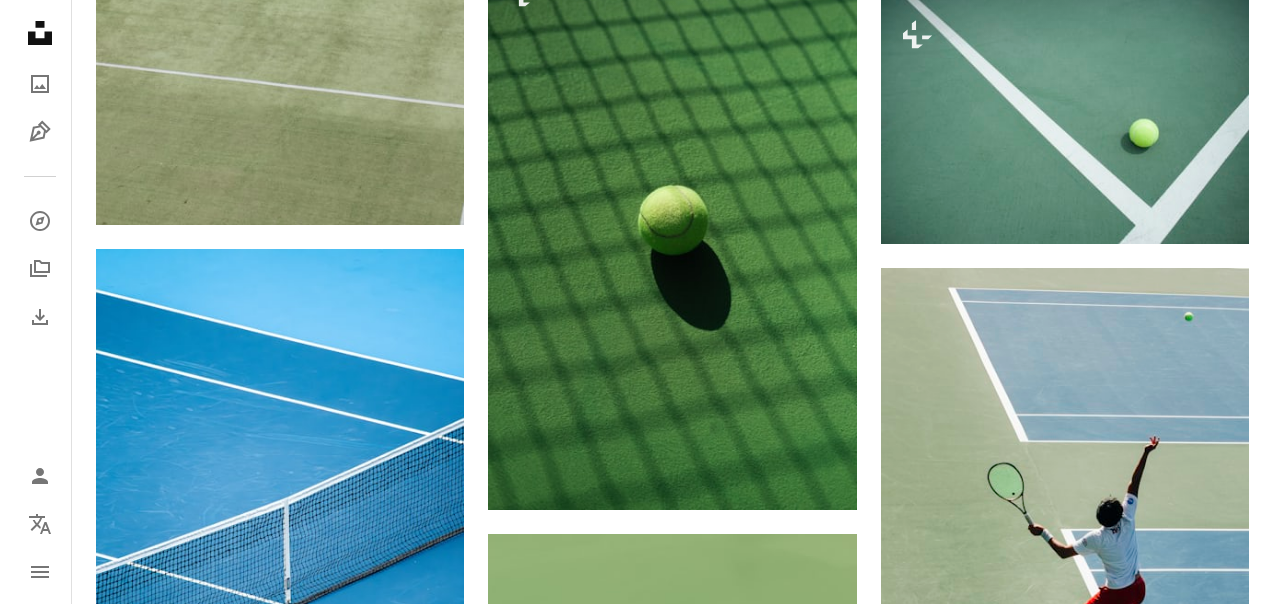 scroll, scrollTop: 9893, scrollLeft: 0, axis: vertical 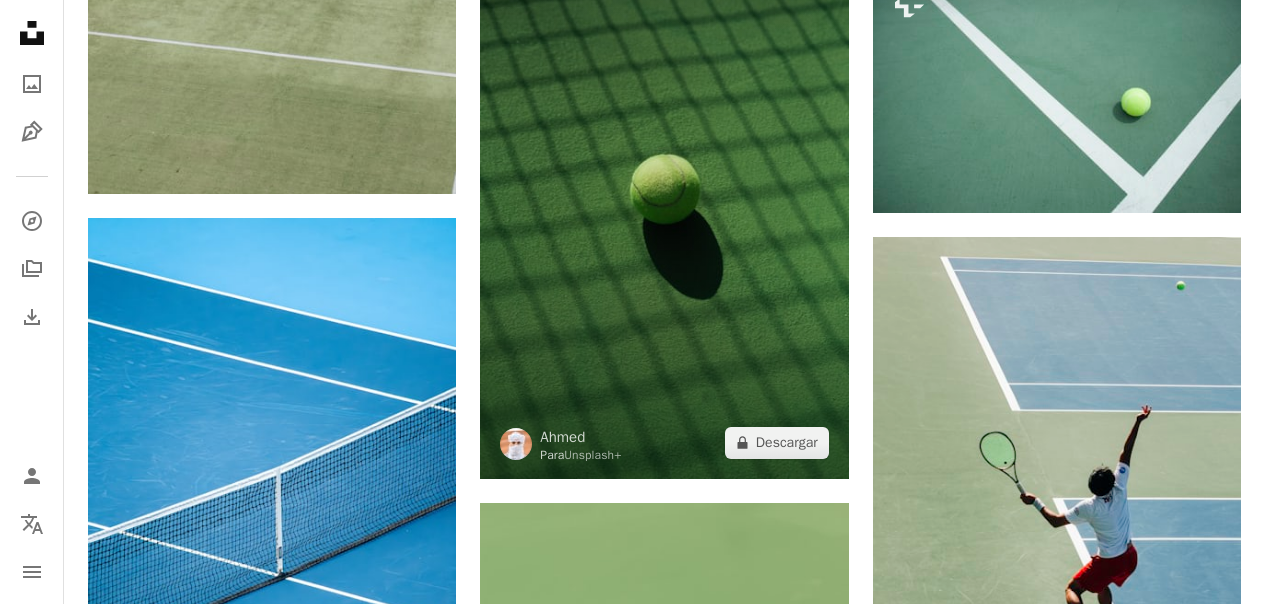 click at bounding box center [664, 202] 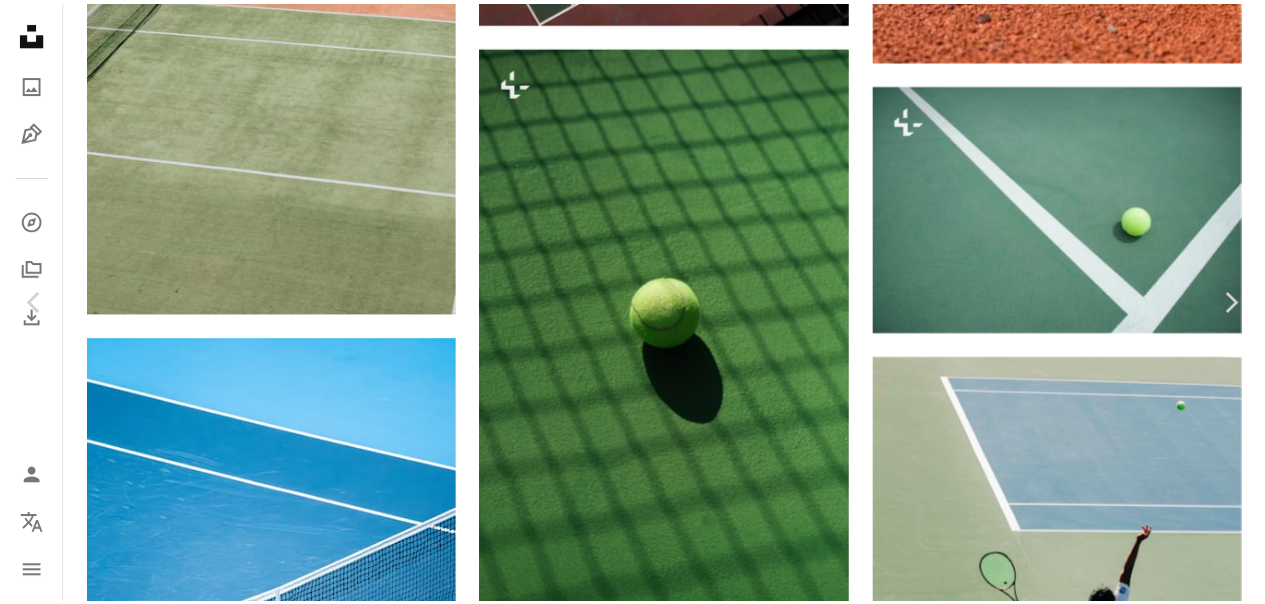 scroll, scrollTop: 2335, scrollLeft: 0, axis: vertical 